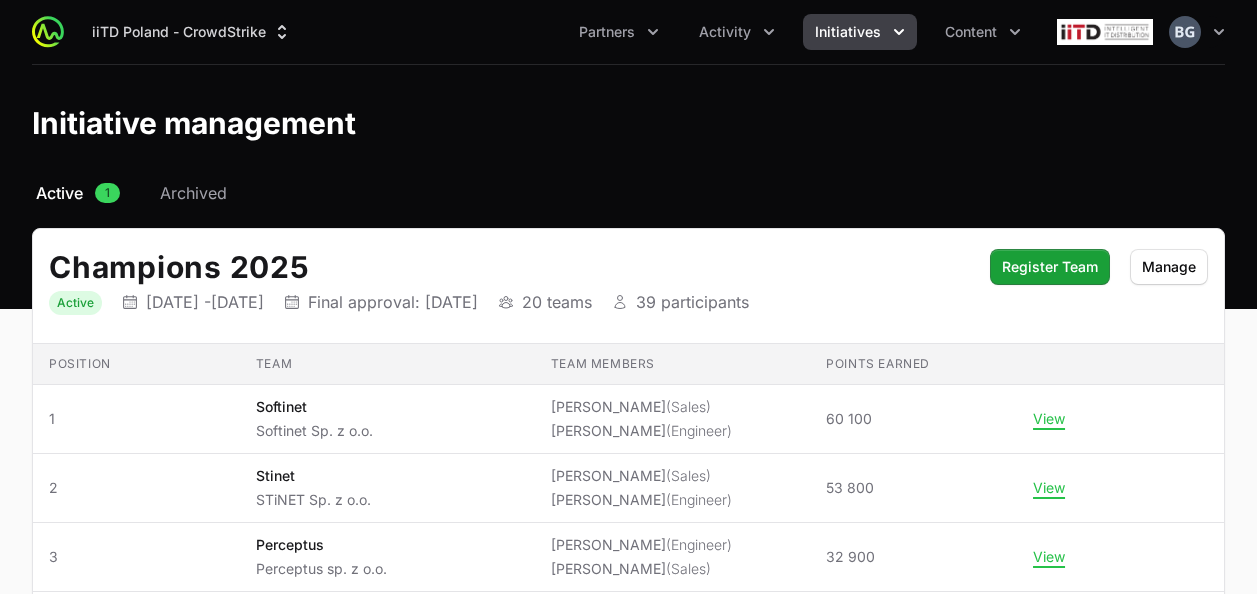 scroll, scrollTop: 0, scrollLeft: 0, axis: both 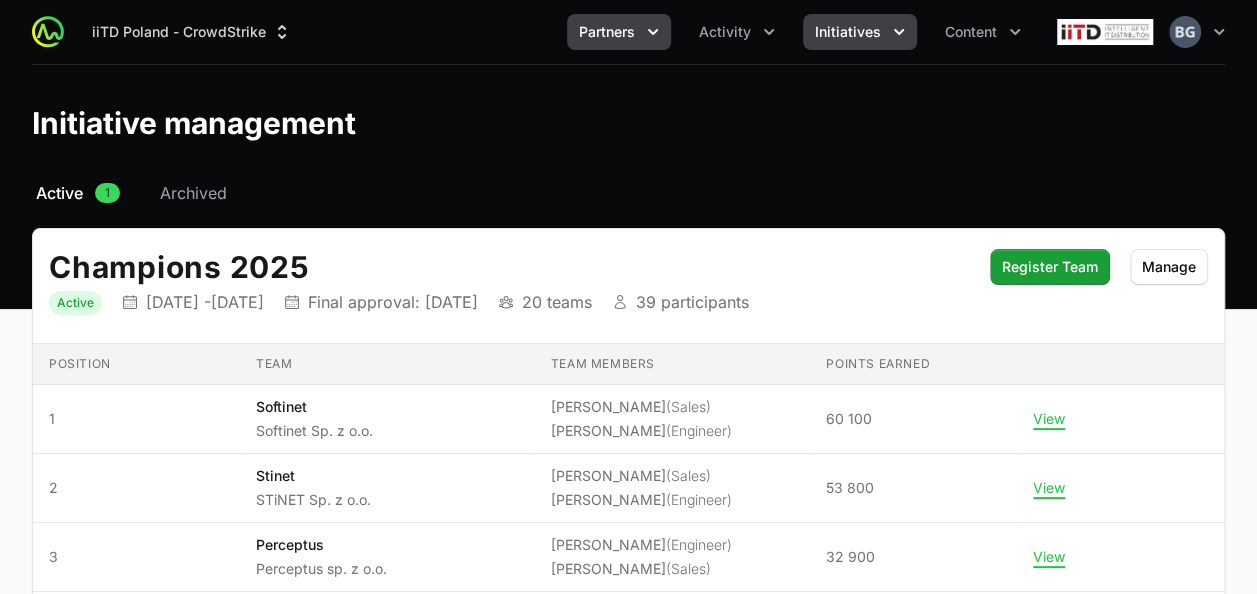click on "Partners" 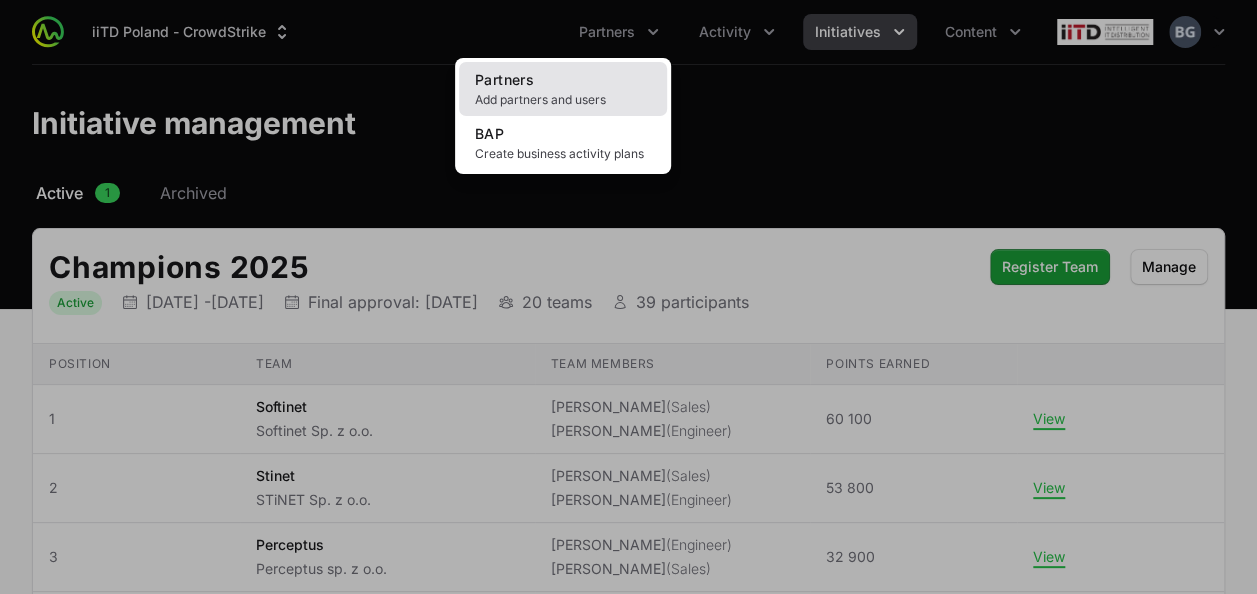 click on "Partners Add partners and users" 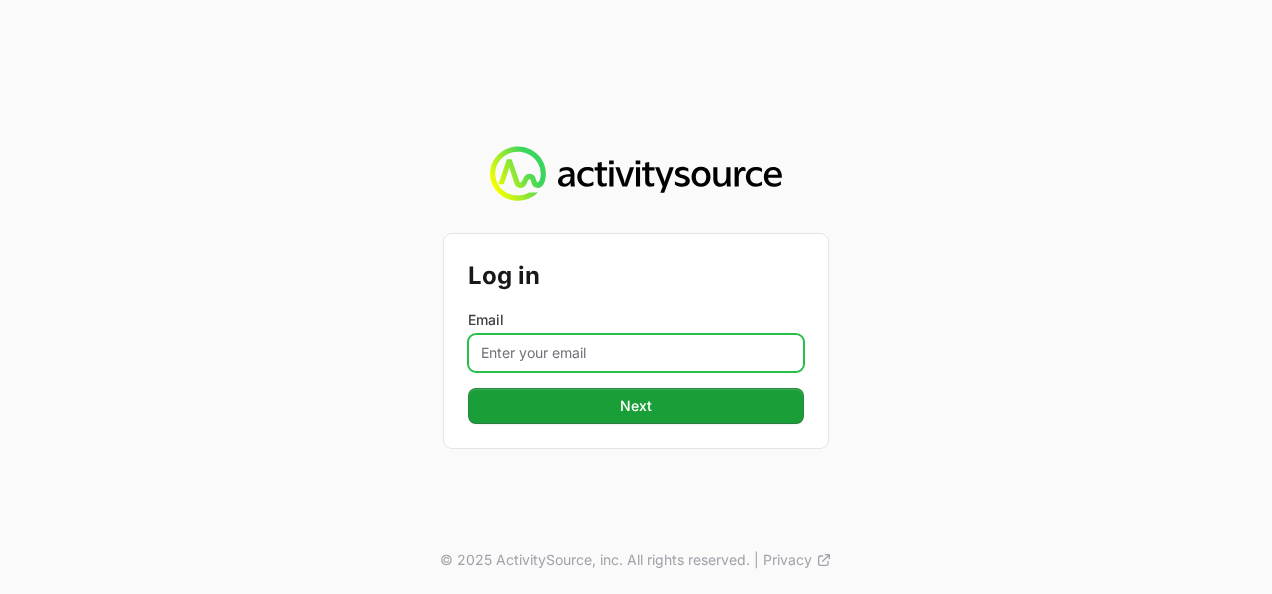 click on "Email" 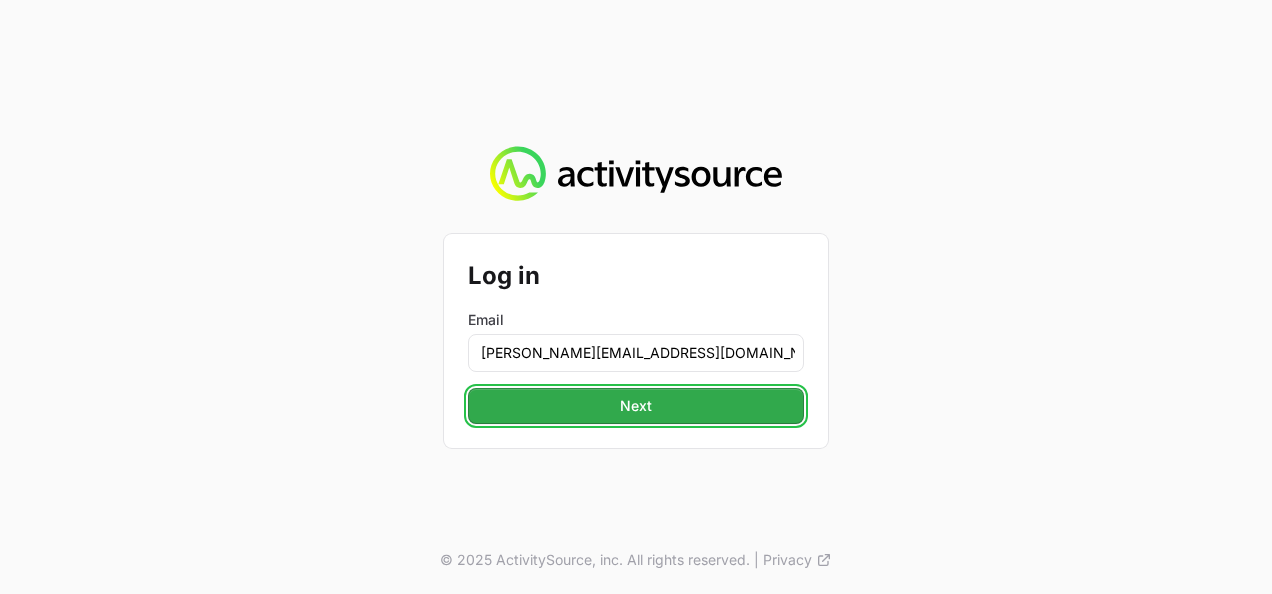 click on "Next" 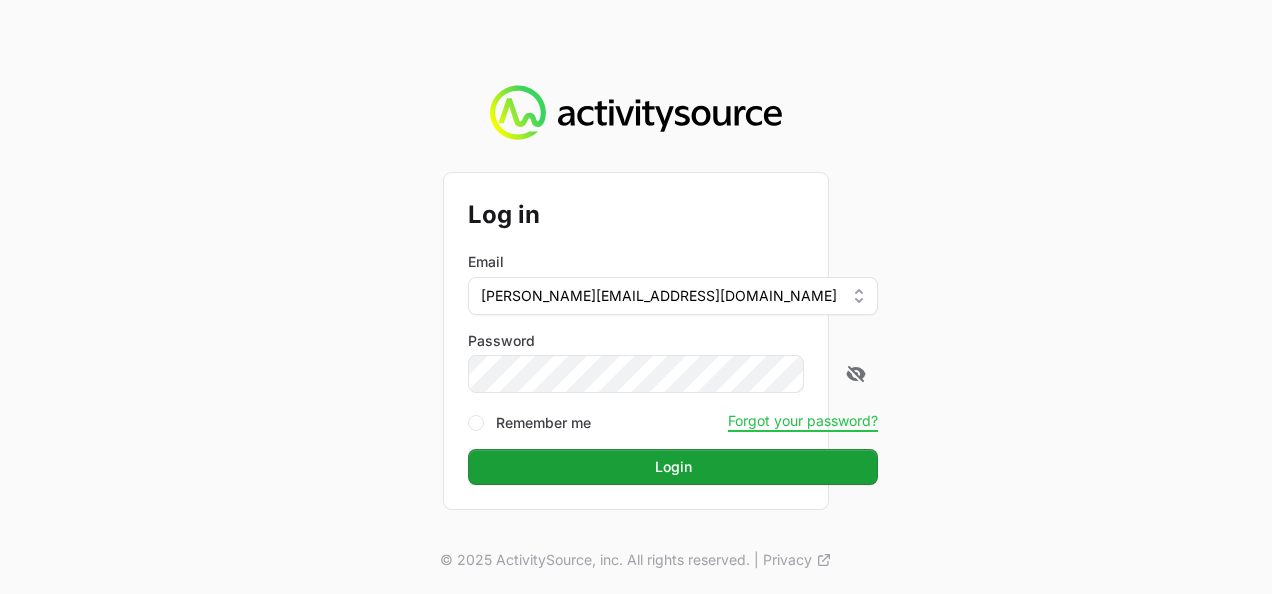 click on "Login" 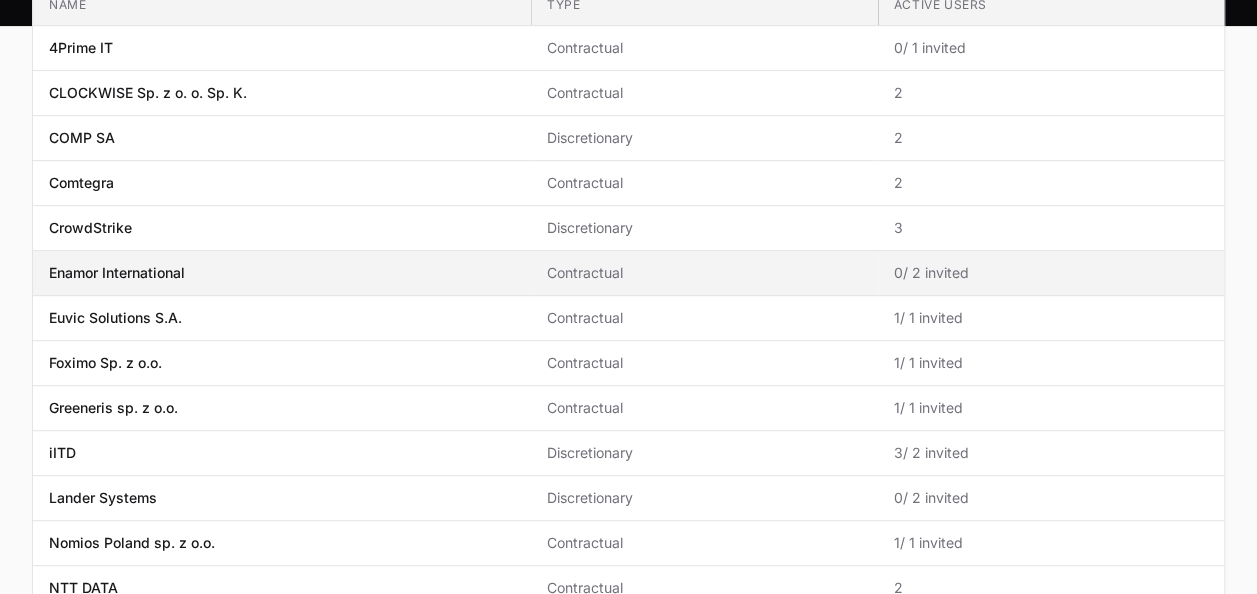 scroll, scrollTop: 84, scrollLeft: 0, axis: vertical 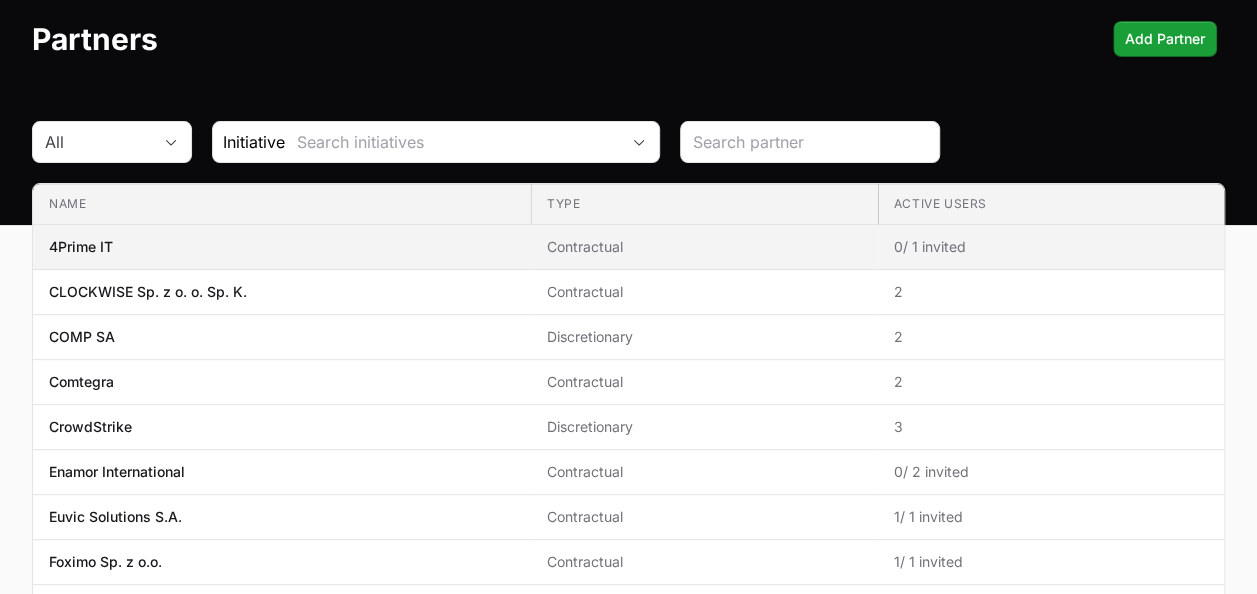 click on "Name 4Prime IT" 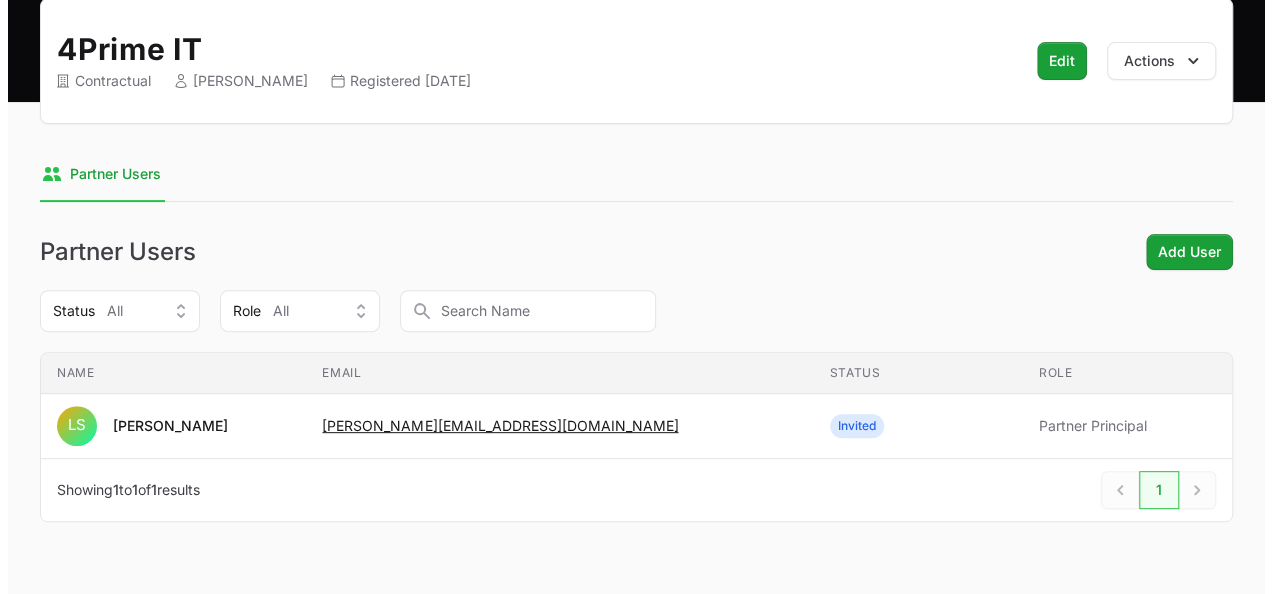 scroll, scrollTop: 246, scrollLeft: 0, axis: vertical 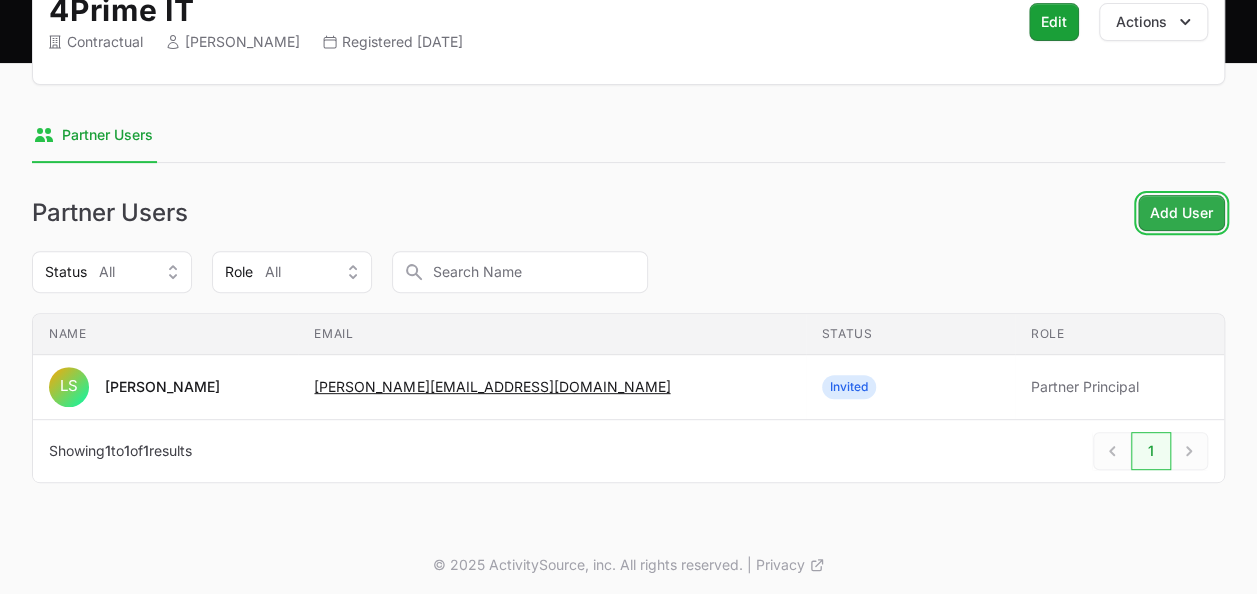 click on "Add User" 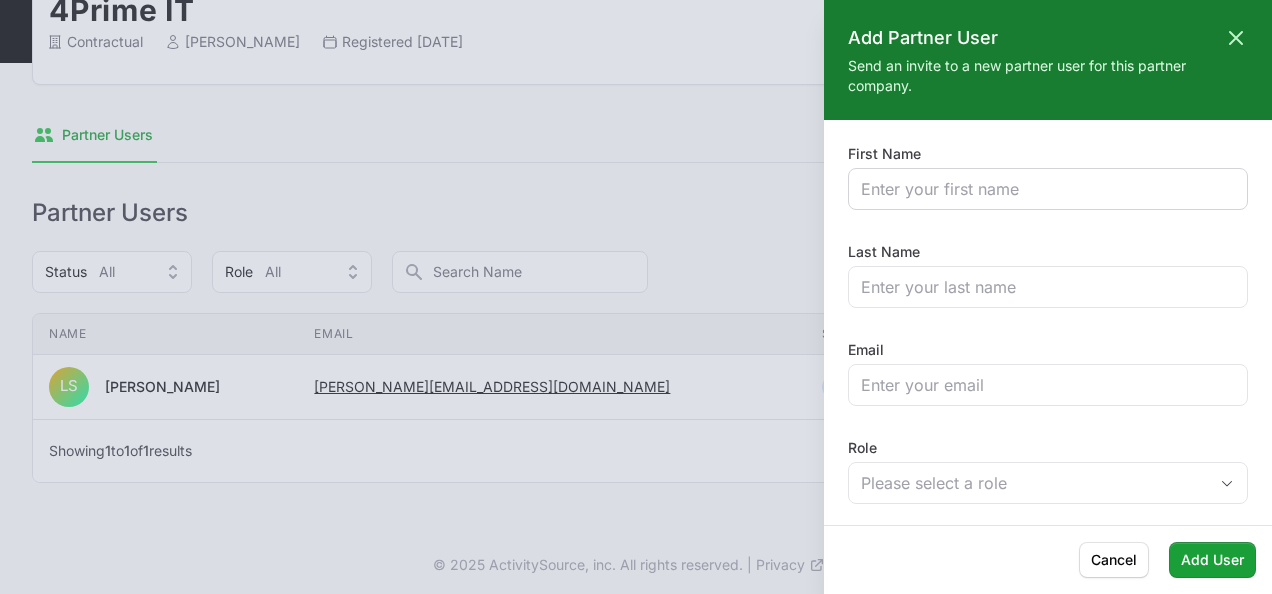 click at bounding box center (1048, 189) 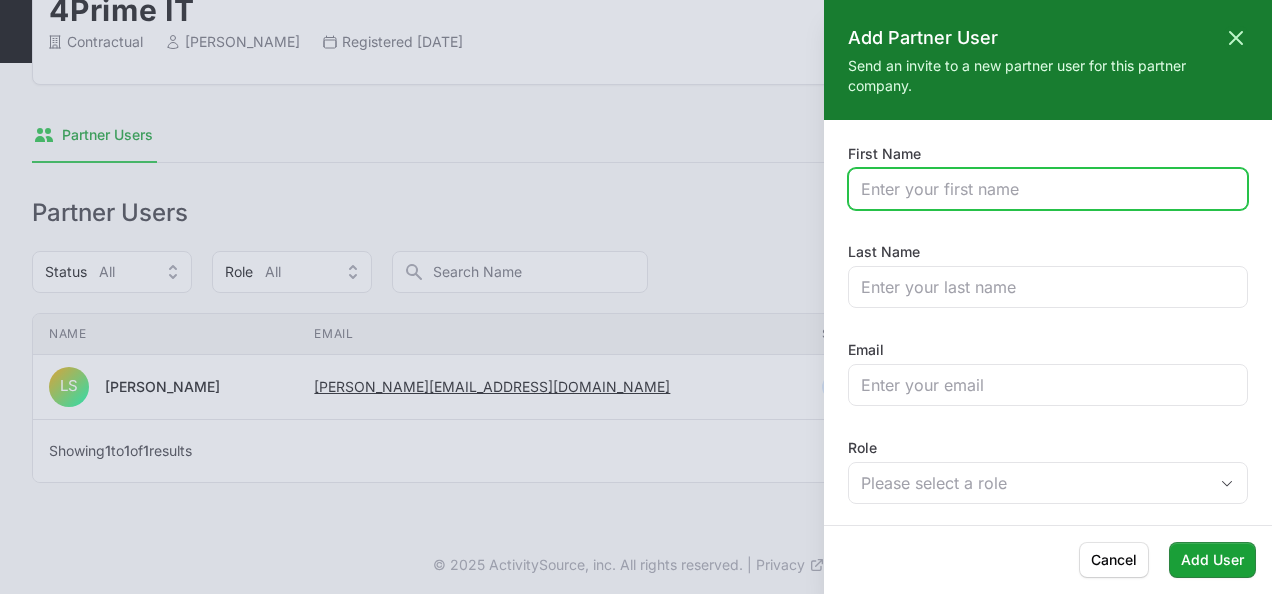 click on "First Name" at bounding box center [1048, 189] 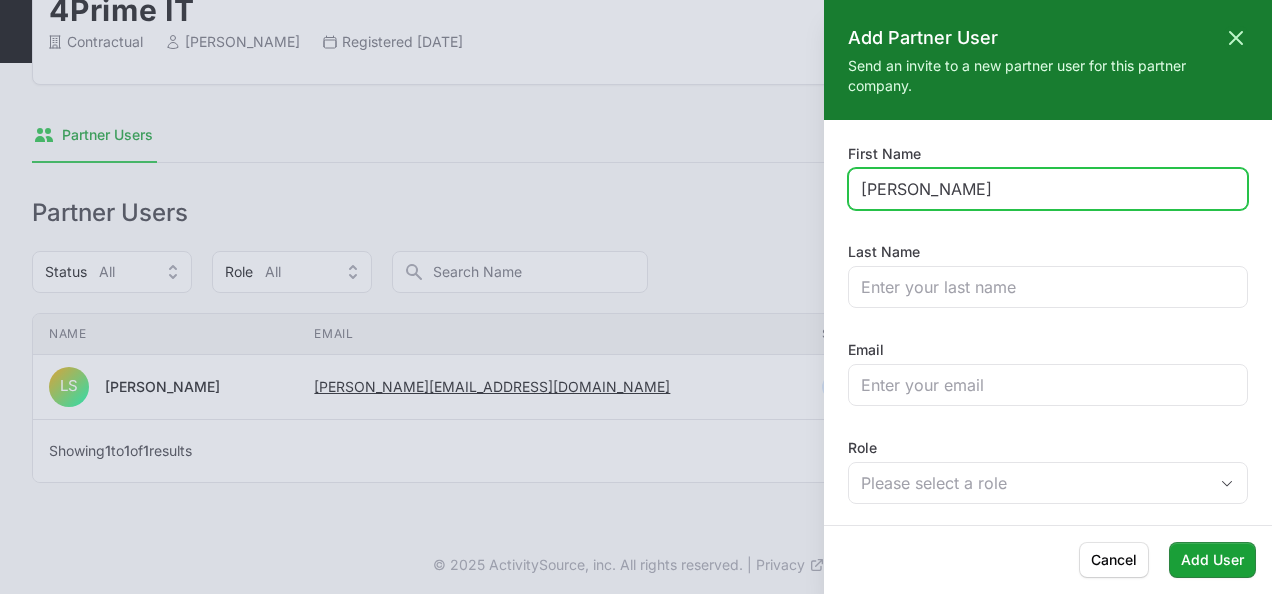type on "[PERSON_NAME]" 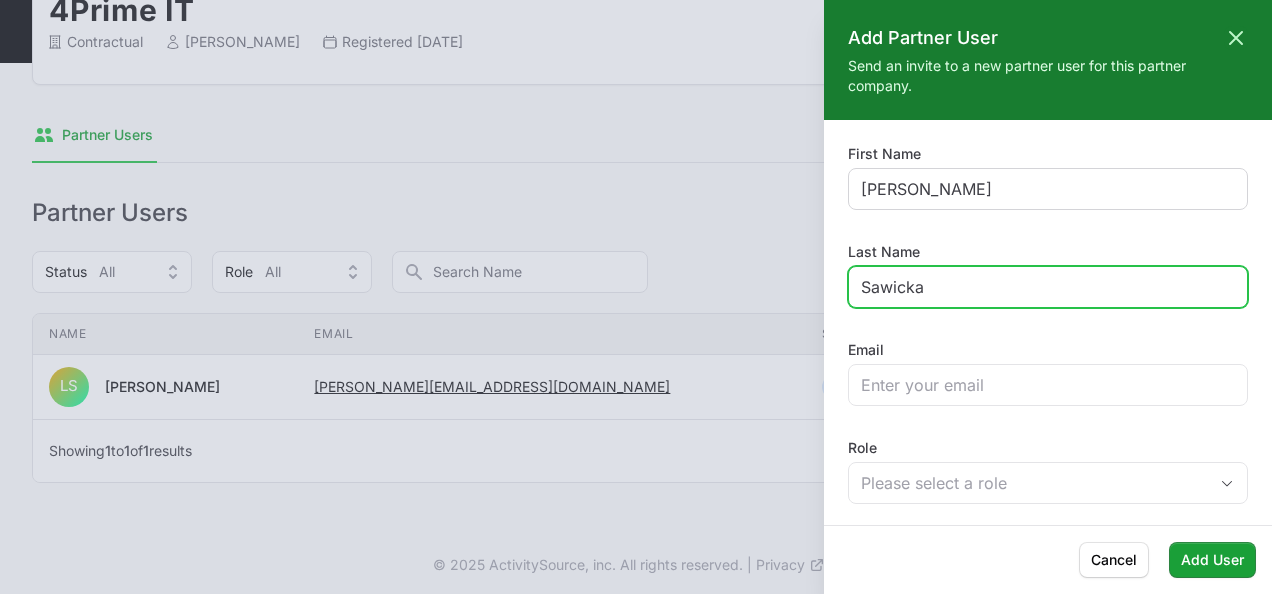 type on "Sawicka" 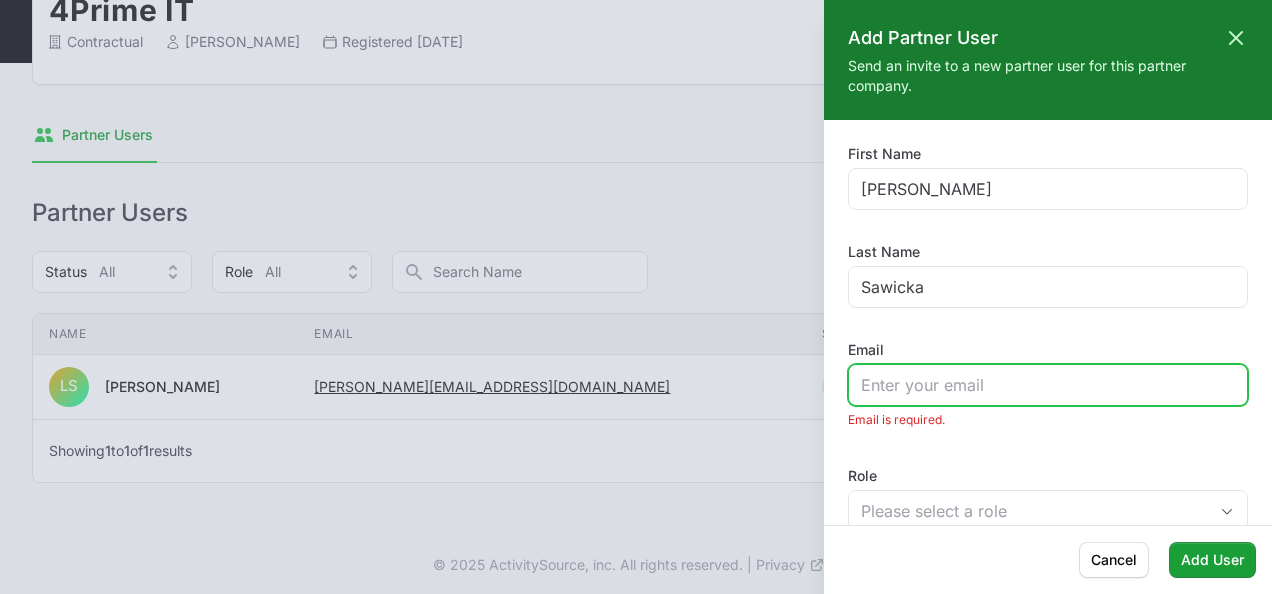 paste on "[EMAIL_ADDRESS][DOMAIN_NAME]" 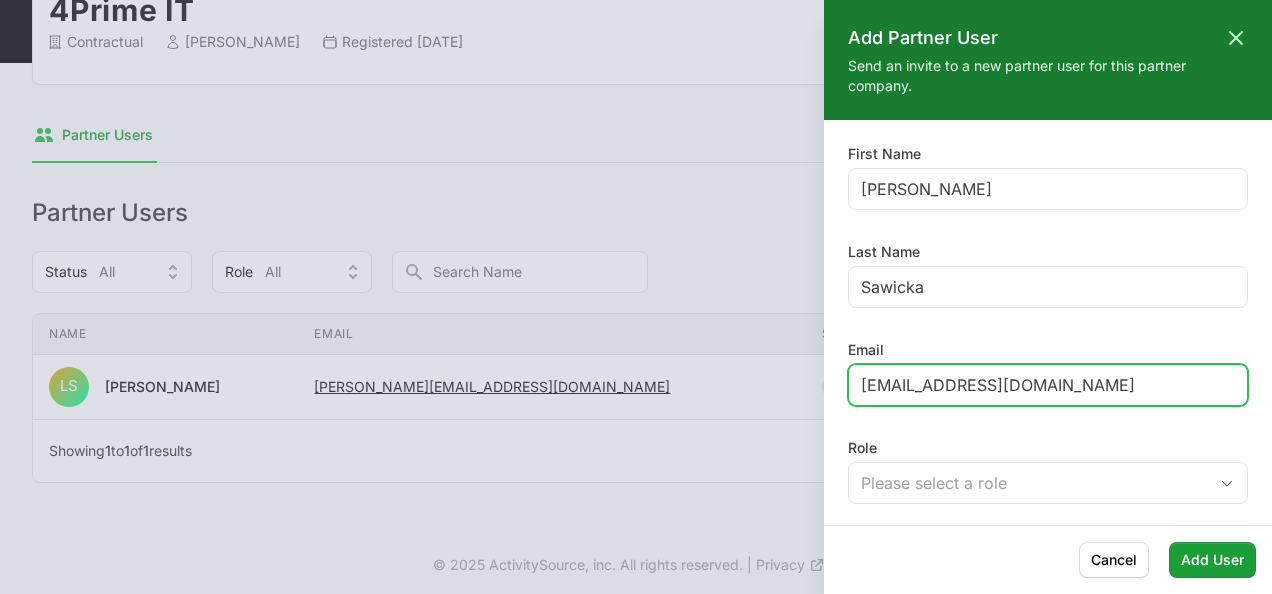 scroll, scrollTop: 5, scrollLeft: 0, axis: vertical 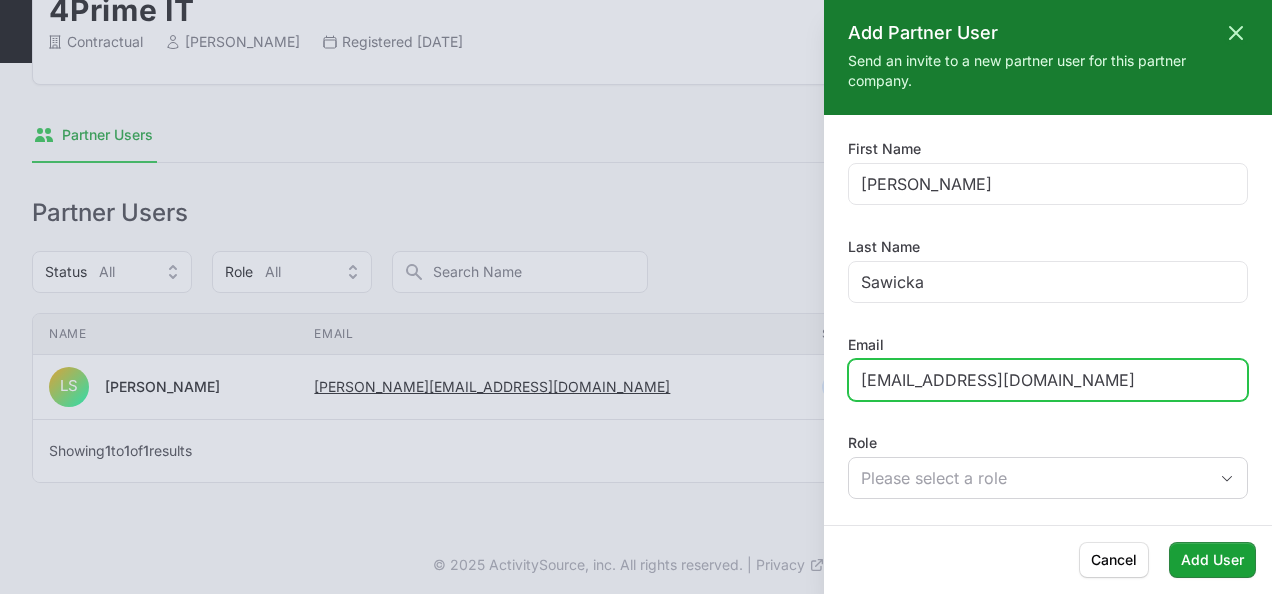type on "[EMAIL_ADDRESS][DOMAIN_NAME]" 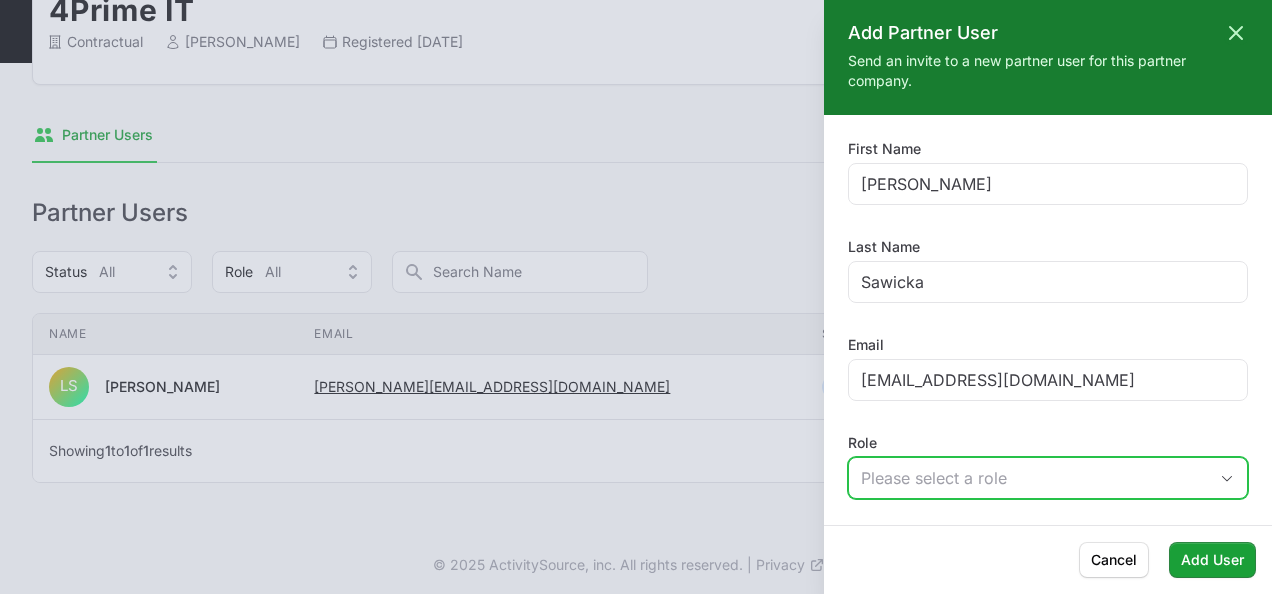 click on "Please select a role" at bounding box center [1048, 478] 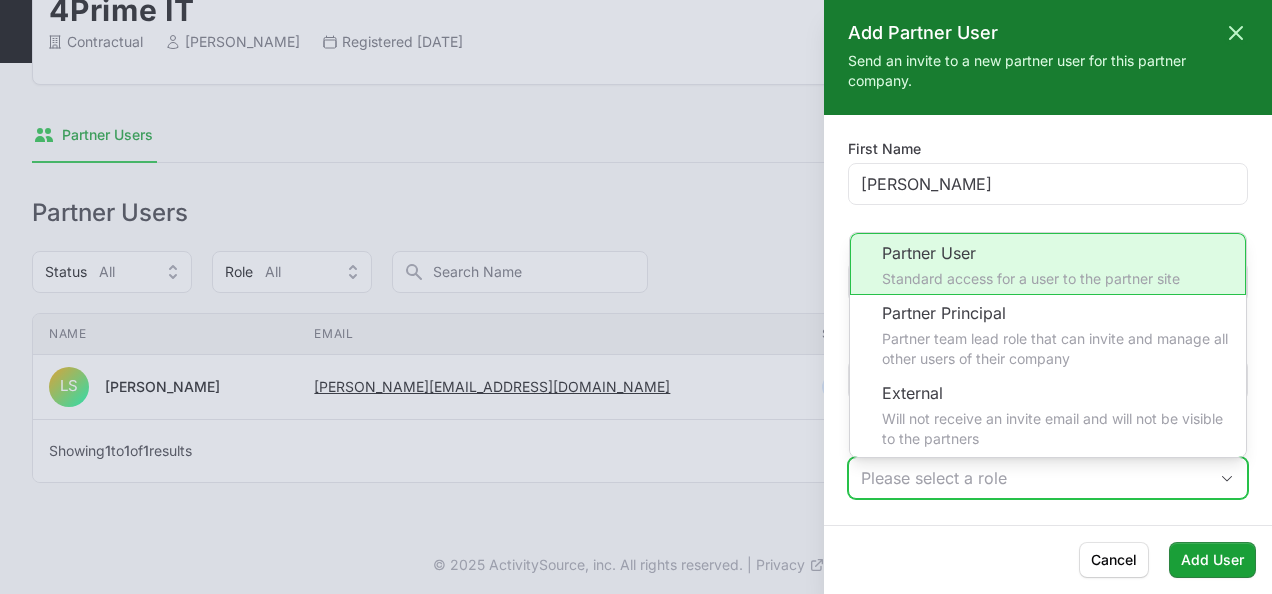 click on "Partner User Standard access for a user to the partner site" 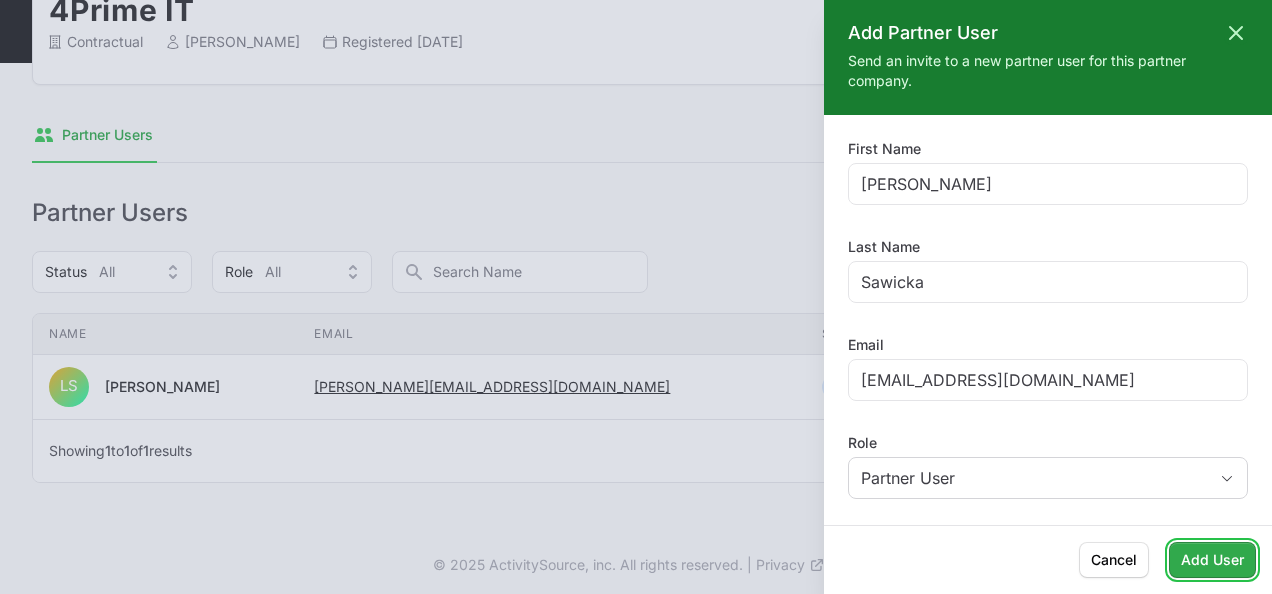 click on "Add User" 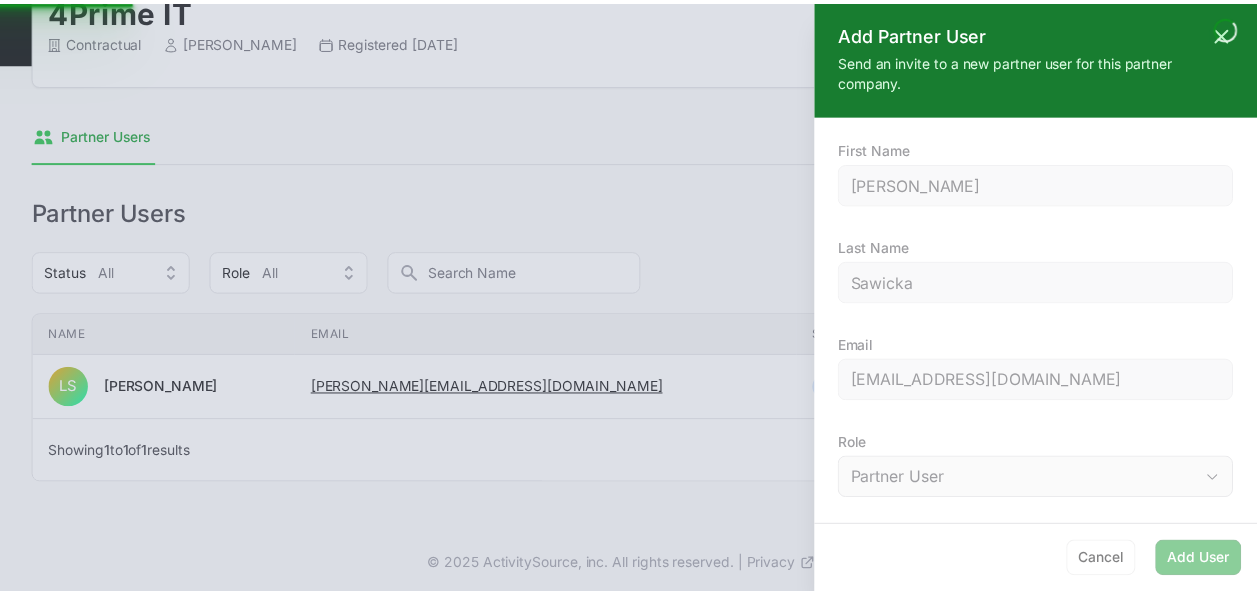 scroll, scrollTop: 136, scrollLeft: 0, axis: vertical 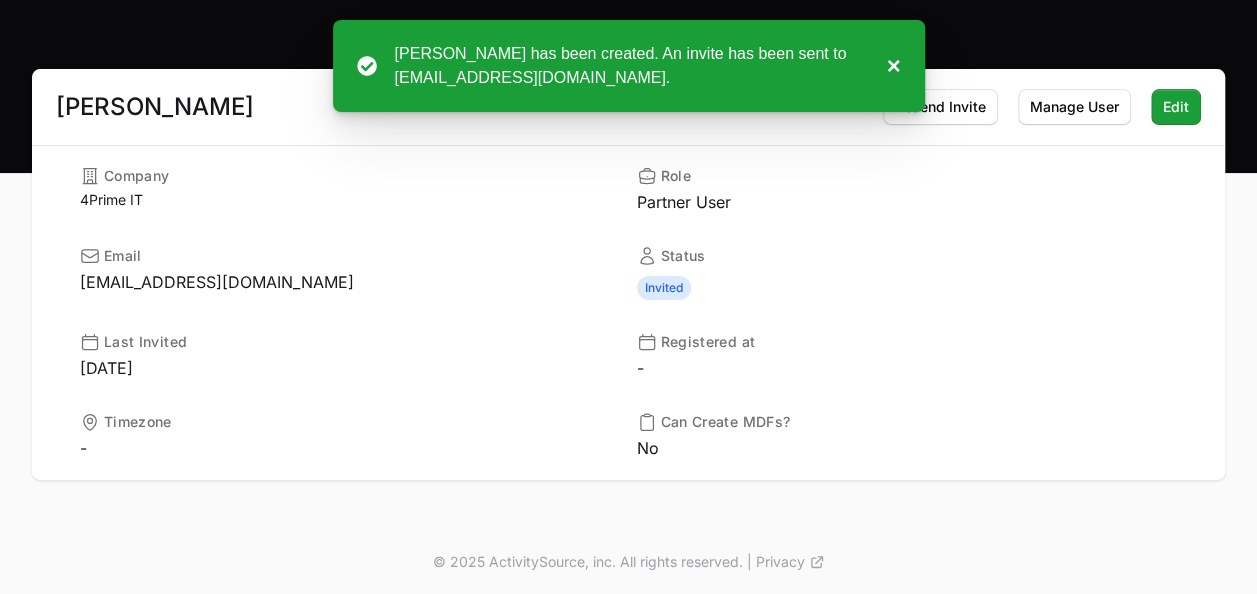 click on "×" at bounding box center [888, 66] 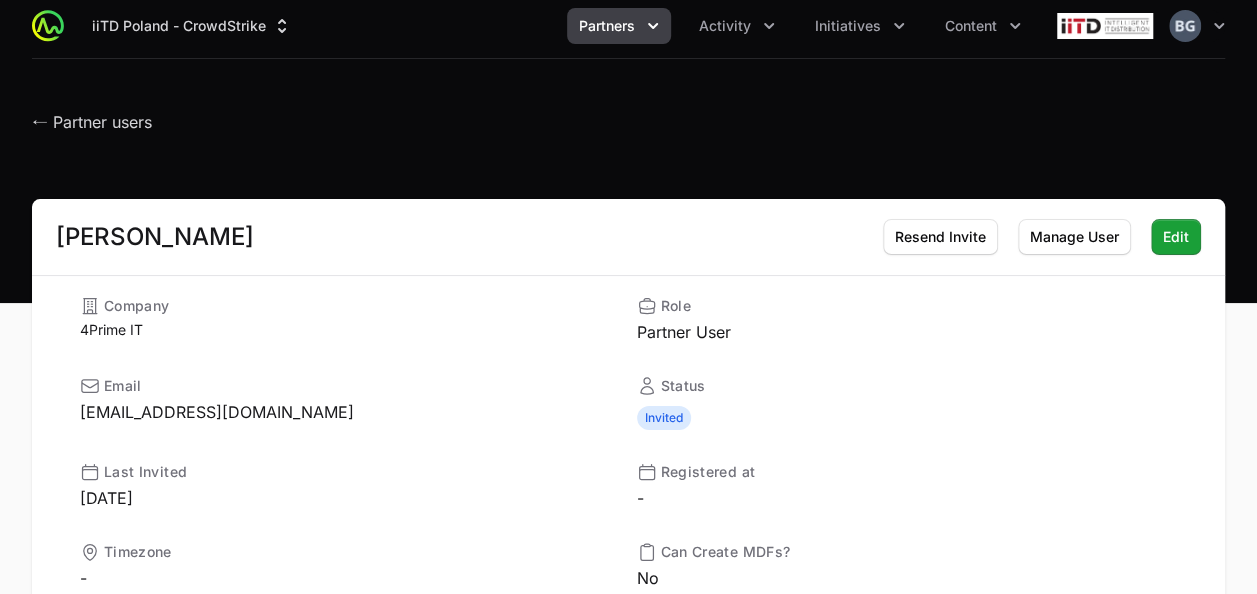 scroll, scrollTop: 0, scrollLeft: 0, axis: both 